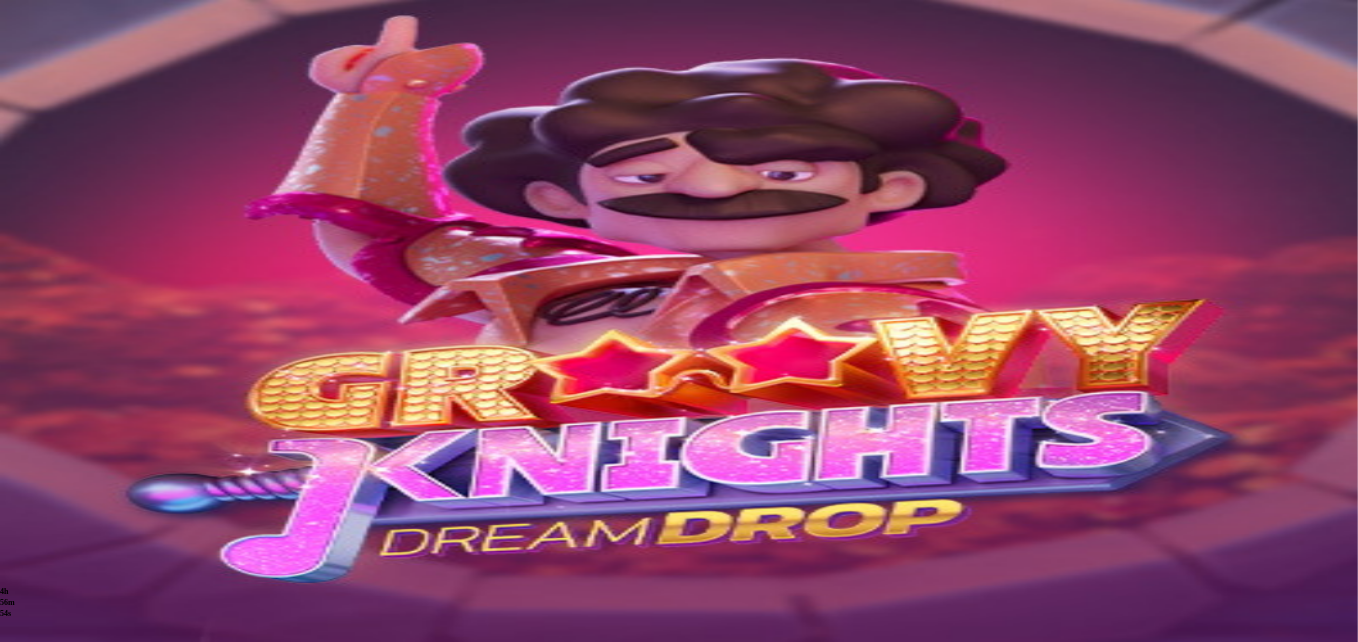 scroll, scrollTop: 0, scrollLeft: 0, axis: both 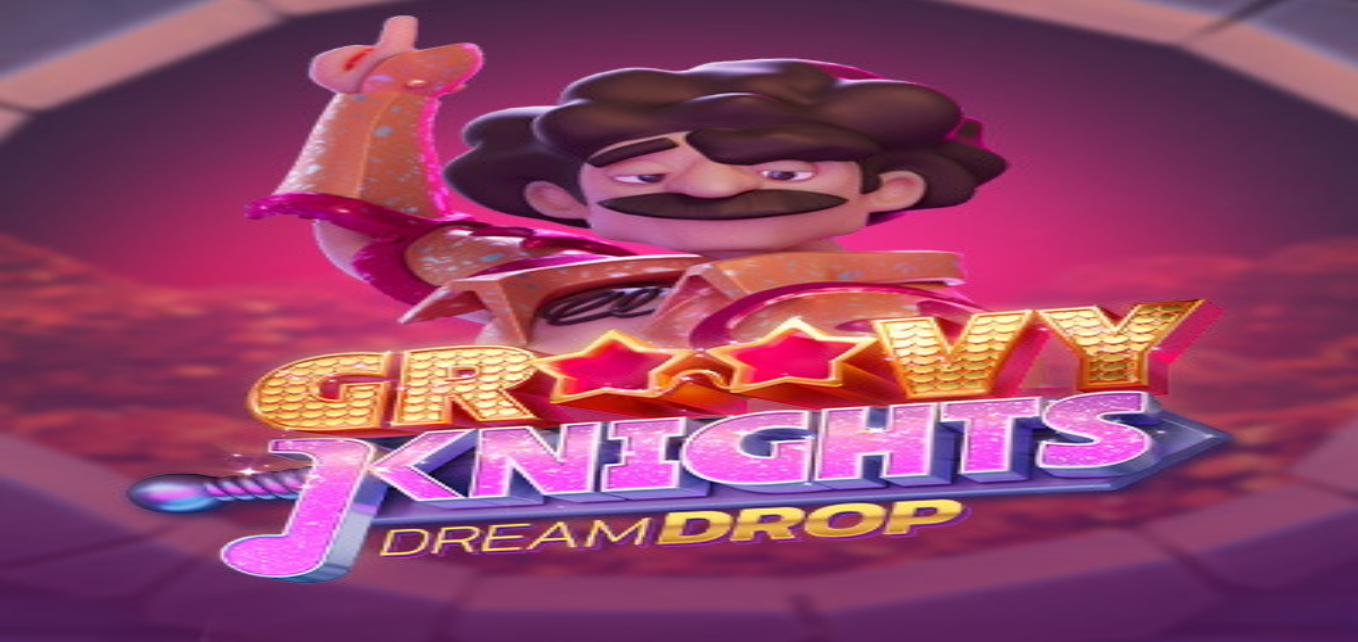 click on "Kirjaudu" at bounding box center [138, 72] 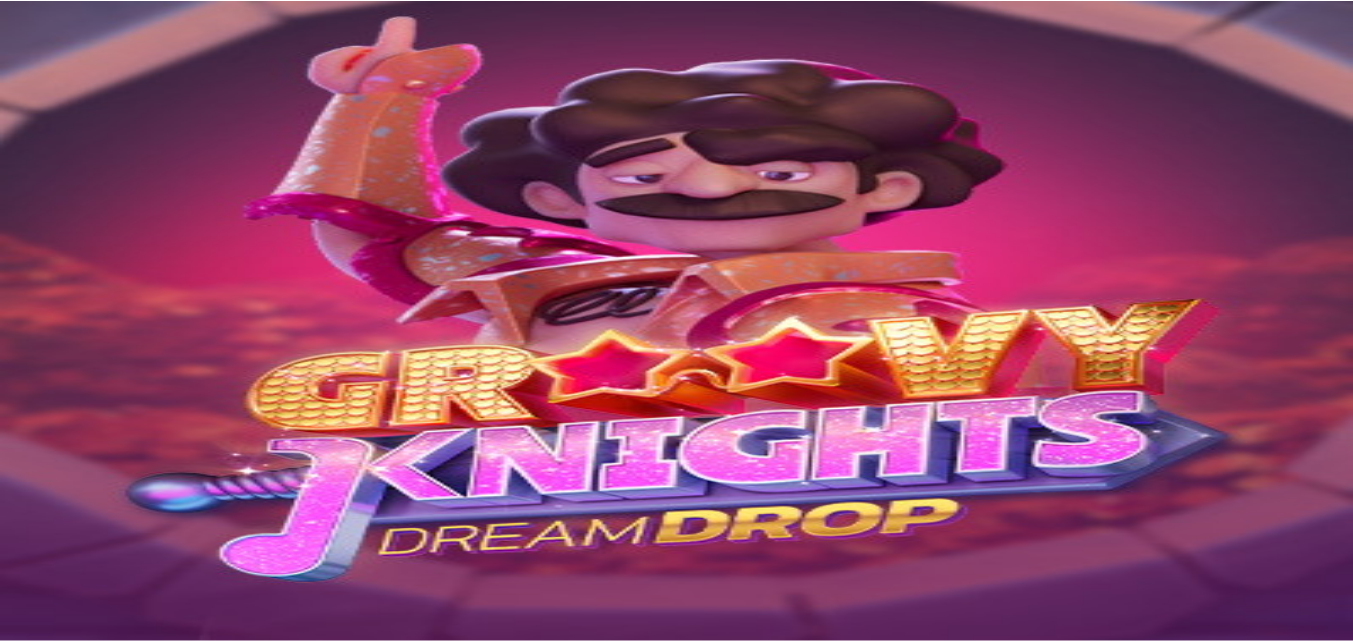scroll, scrollTop: 0, scrollLeft: 0, axis: both 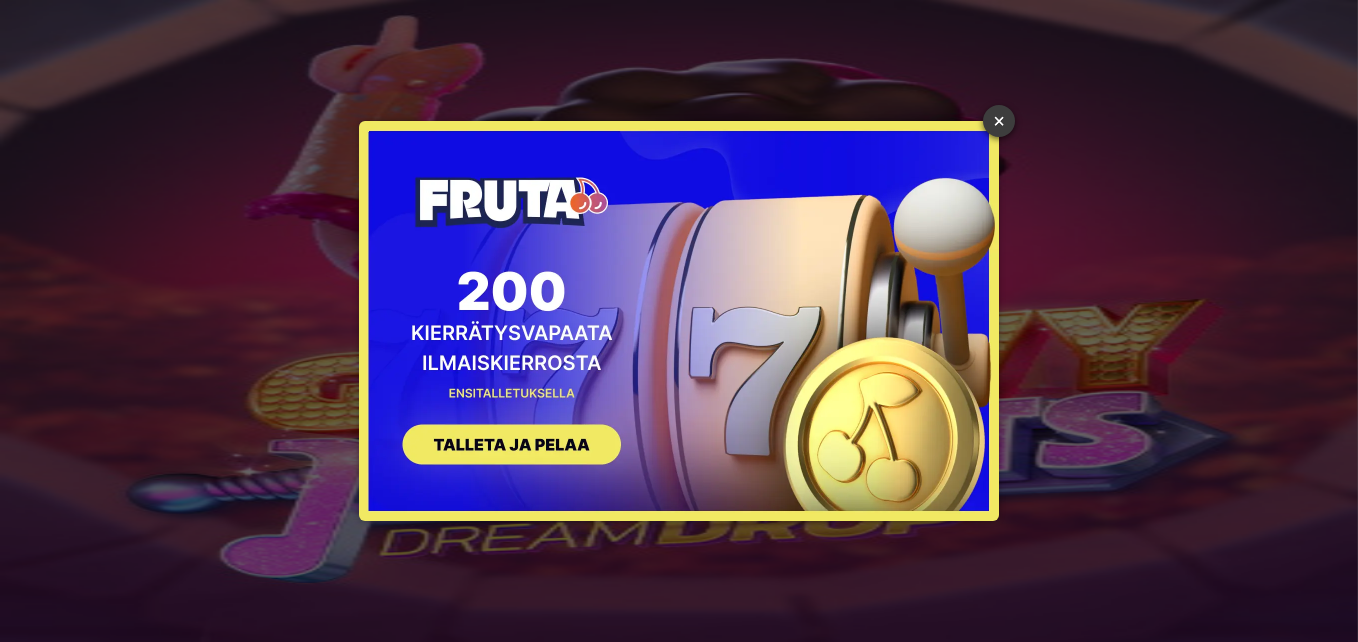 click on "×" at bounding box center [999, 121] 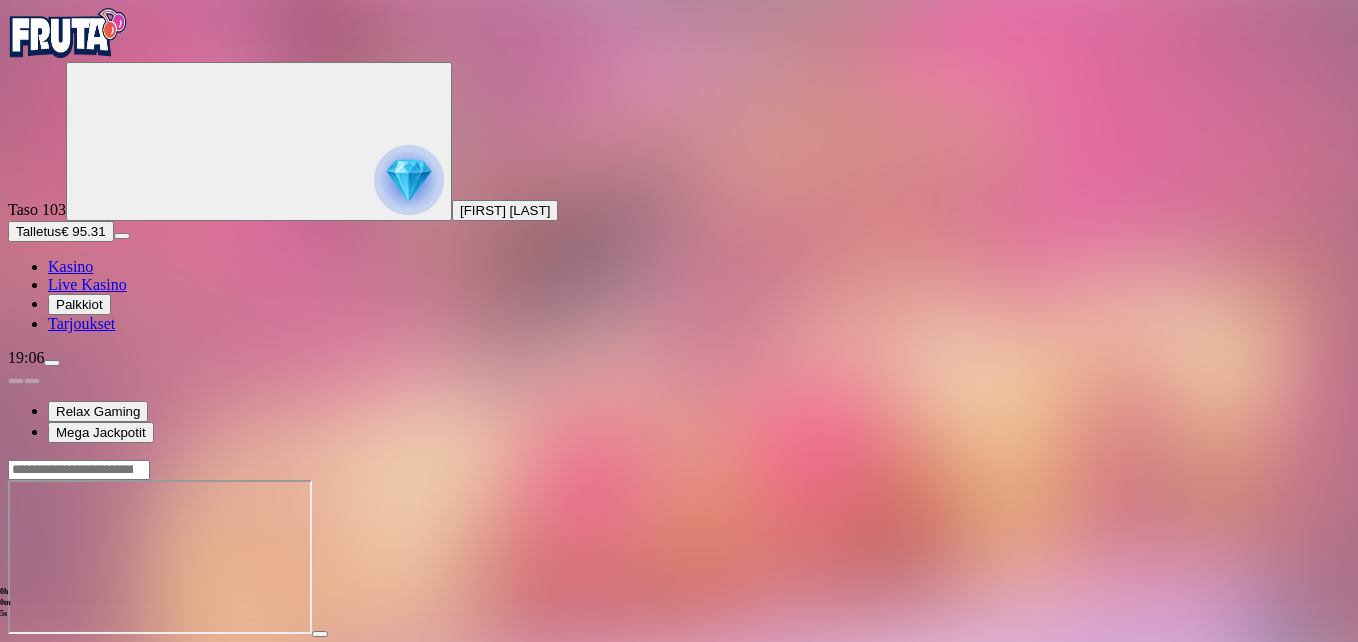 click at bounding box center (16, 652) 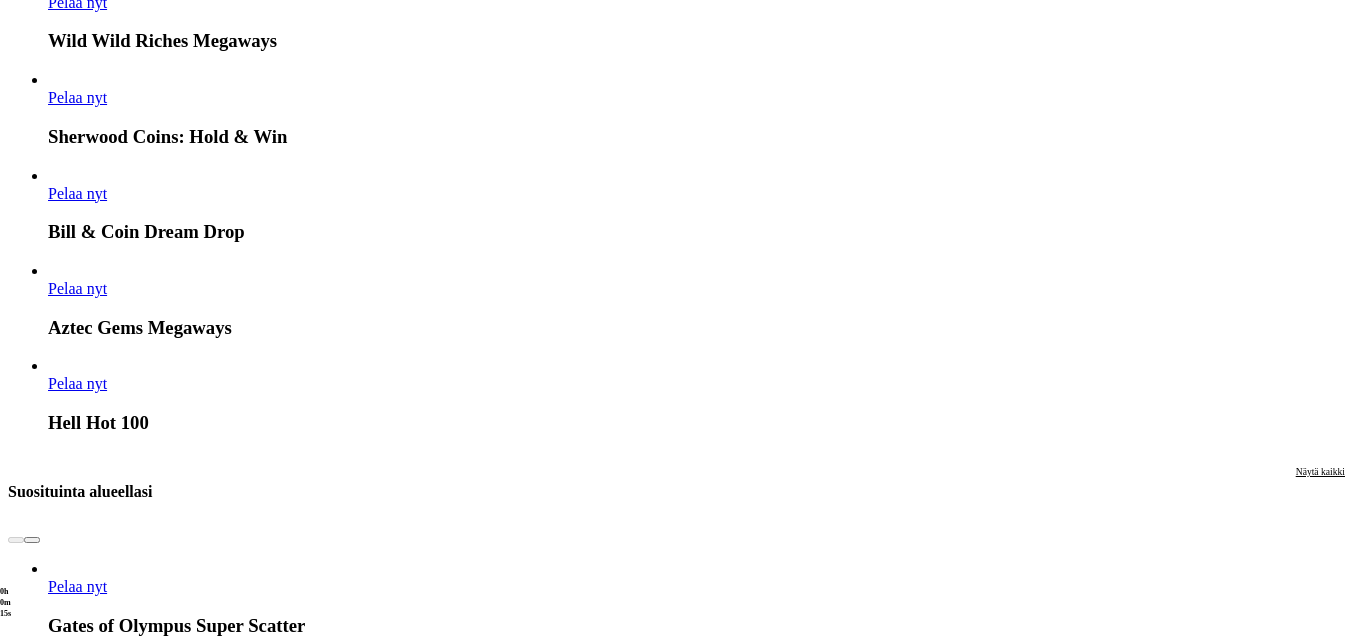 scroll, scrollTop: 1900, scrollLeft: 0, axis: vertical 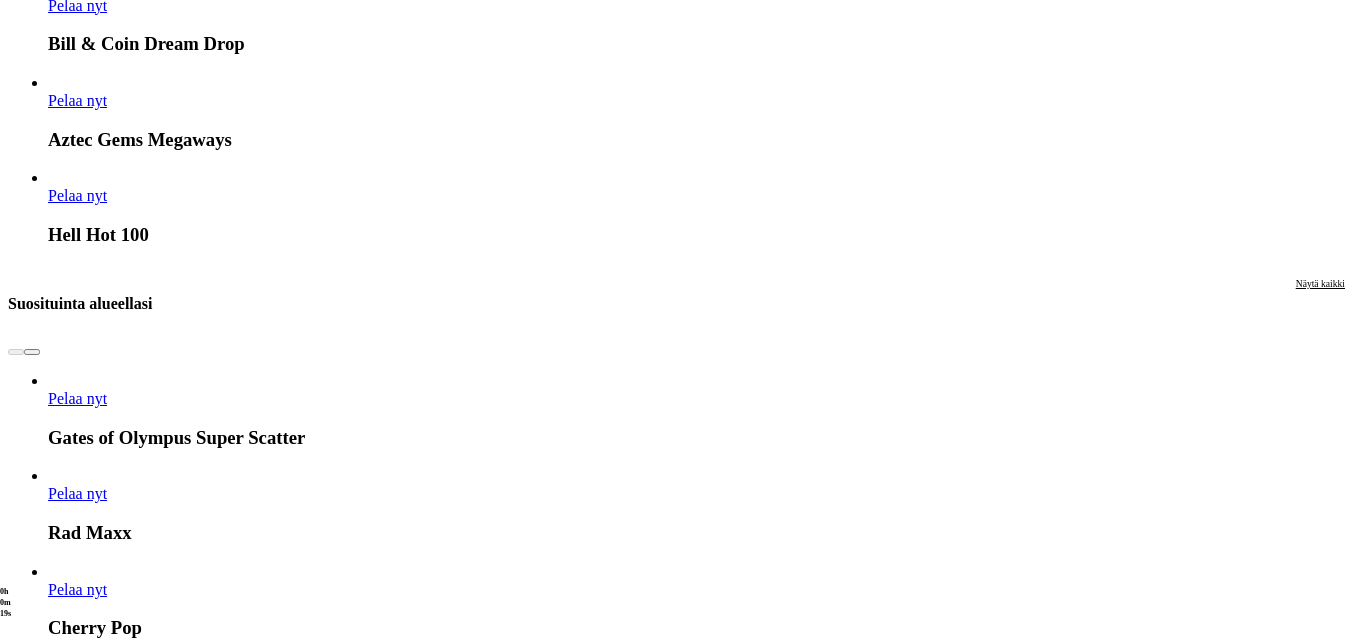 click at bounding box center [32, 15923] 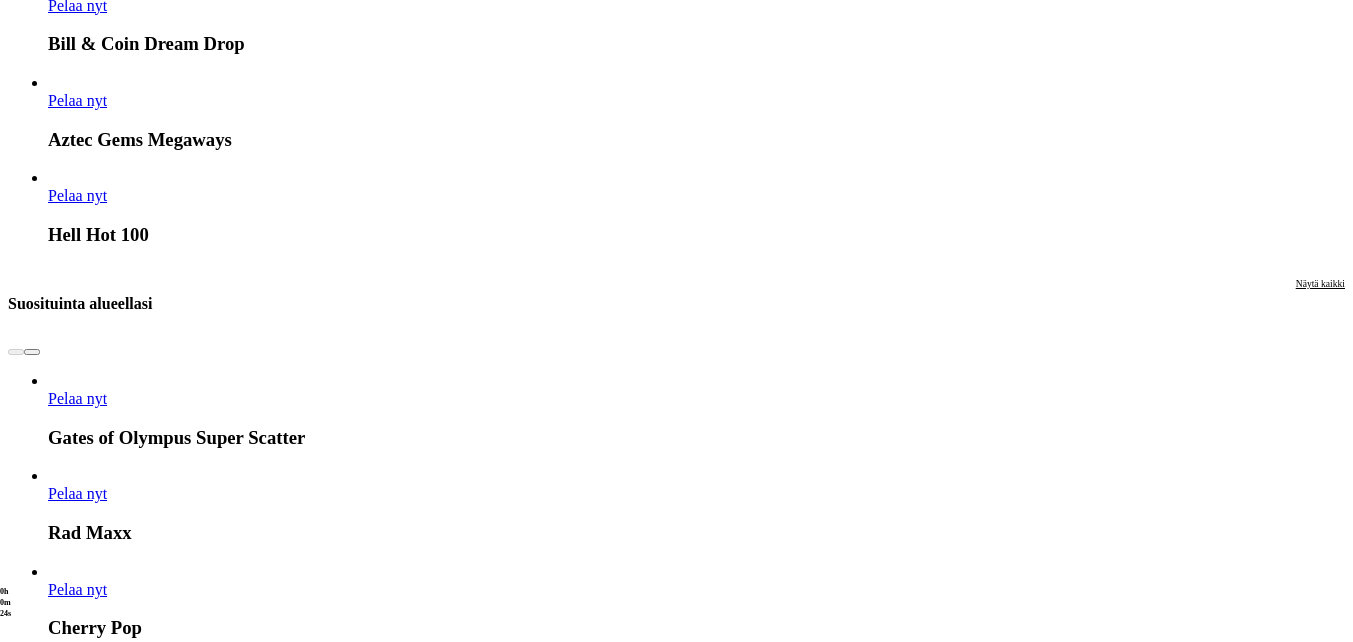 click on "Pelaa nyt" at bounding box center (-752, 16637) 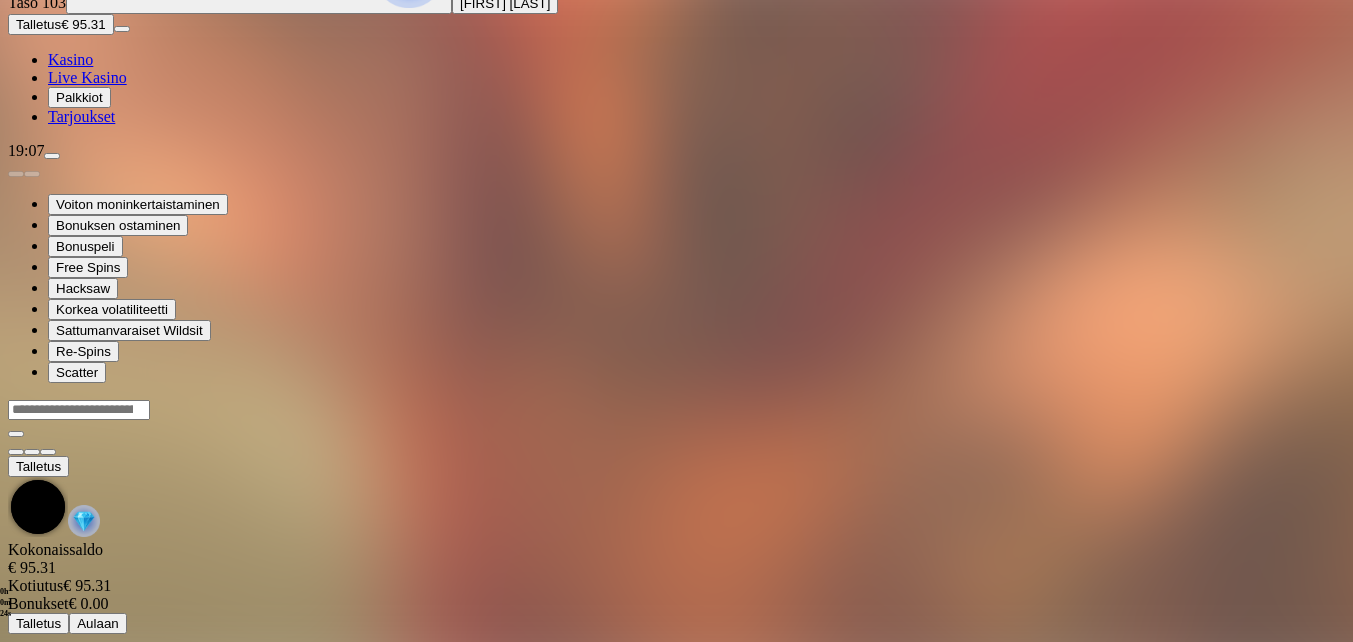 scroll, scrollTop: 0, scrollLeft: 0, axis: both 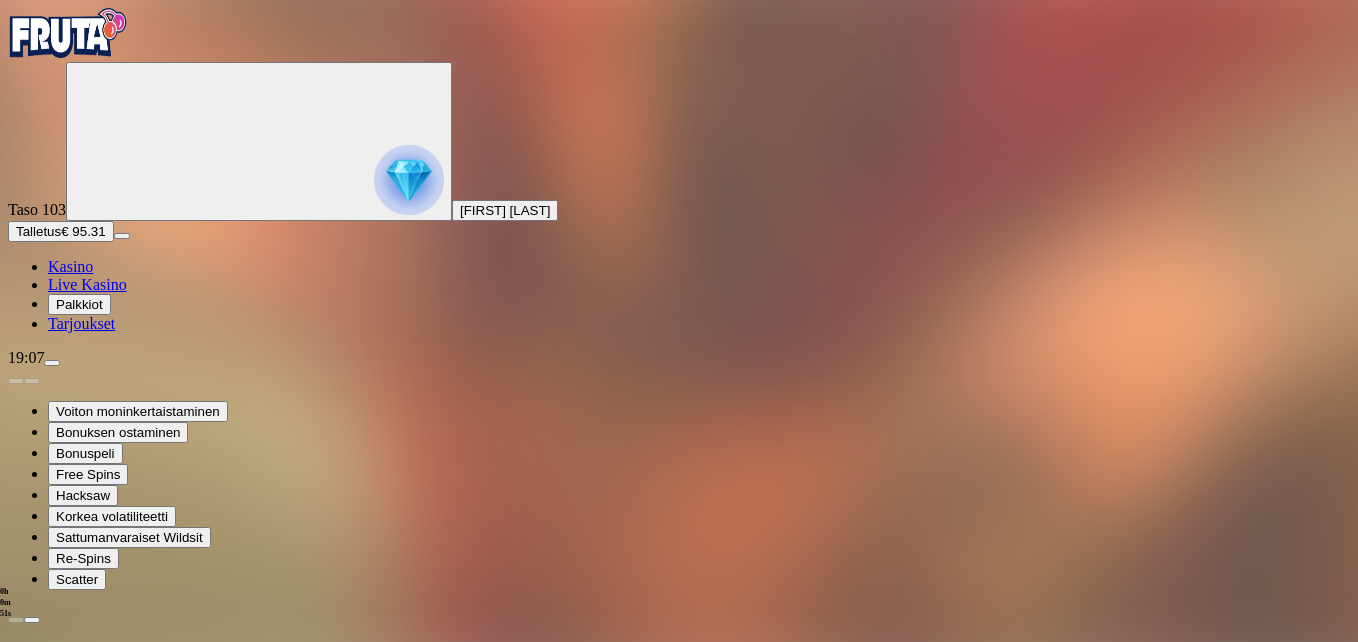 click at bounding box center (48, 1389) 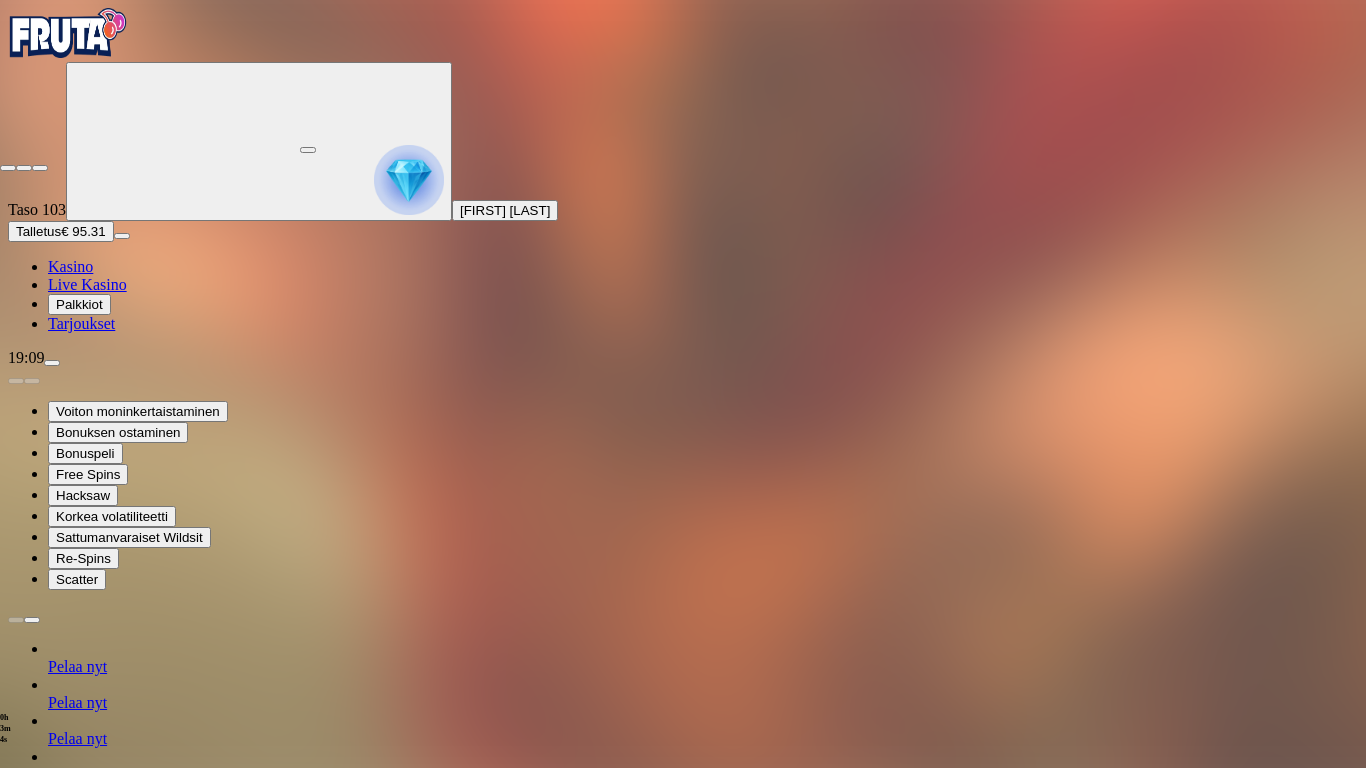 click at bounding box center (8, 168) 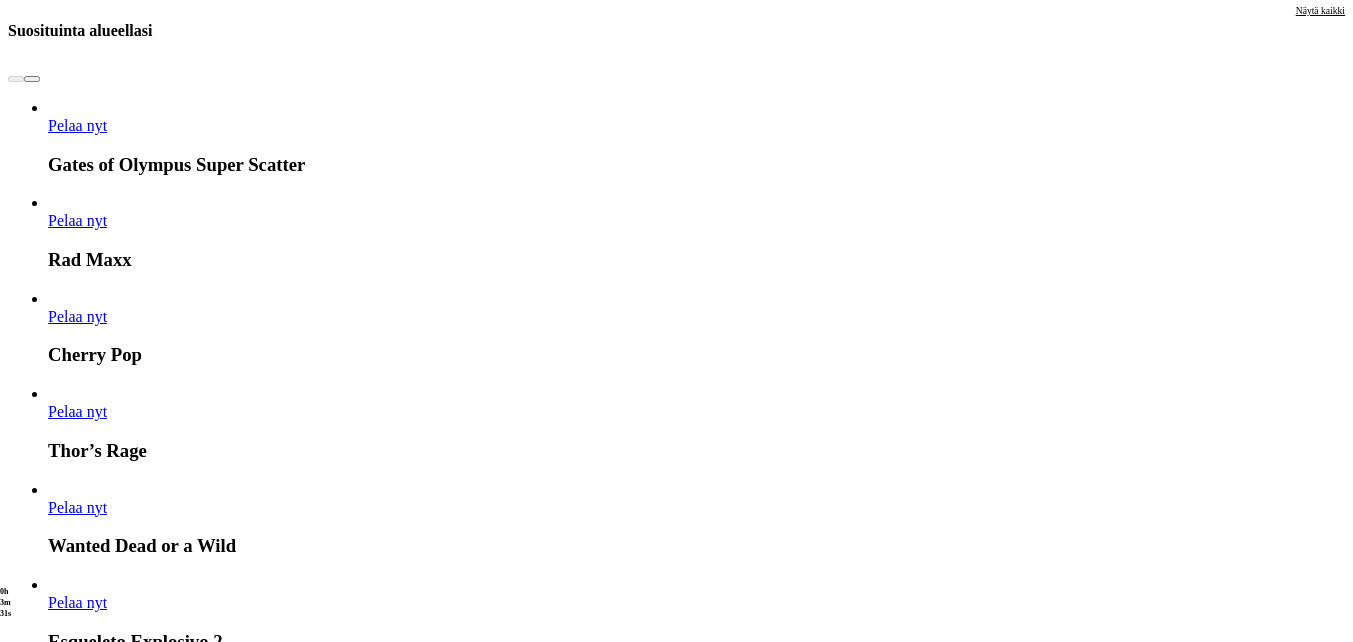scroll, scrollTop: 2200, scrollLeft: 0, axis: vertical 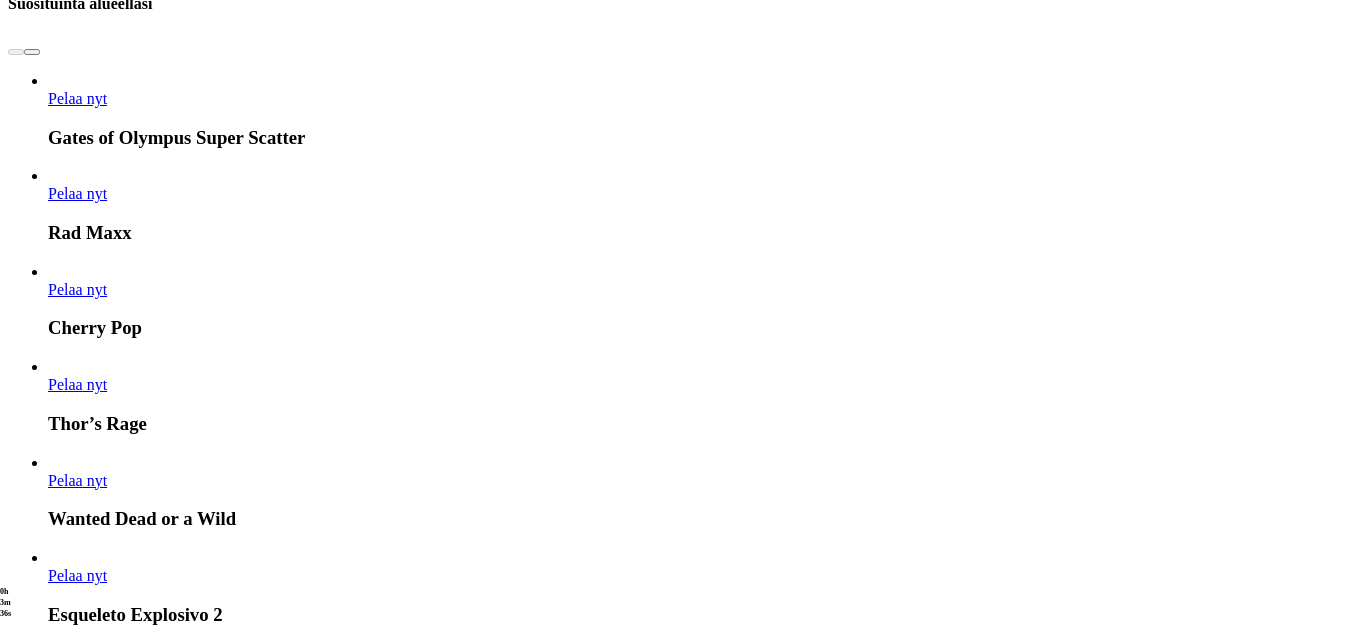 click on "Pelaa nyt" at bounding box center (77, 17035) 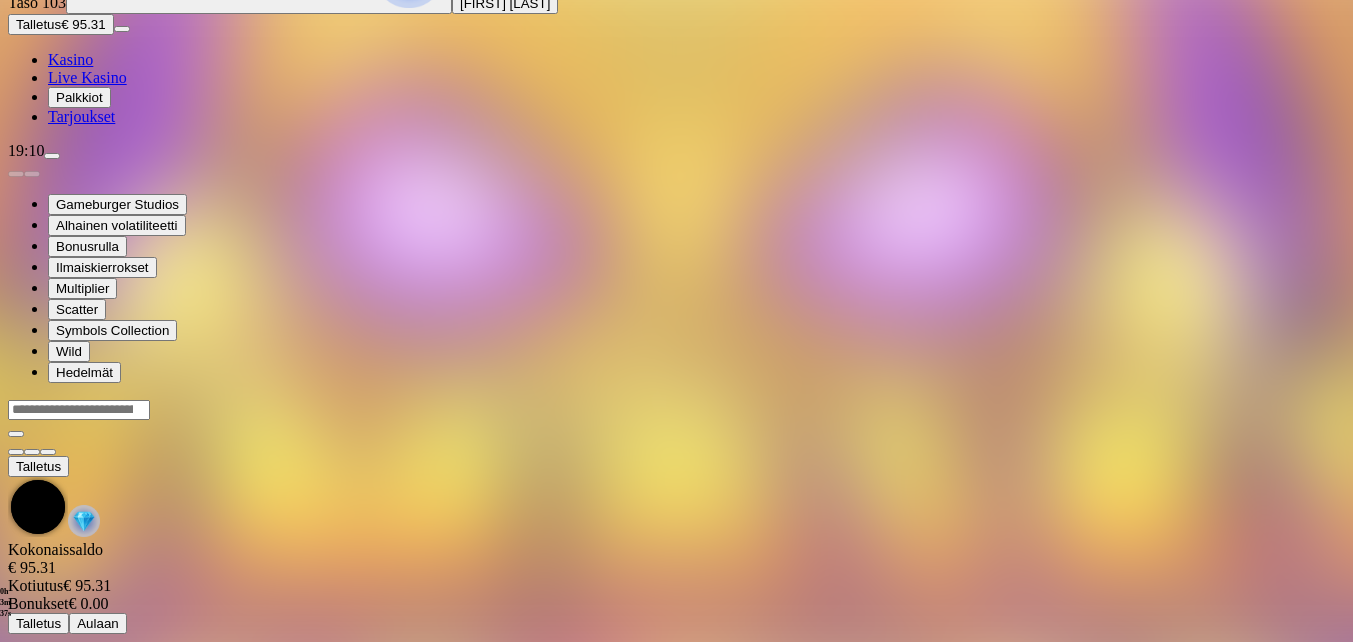 scroll, scrollTop: 0, scrollLeft: 0, axis: both 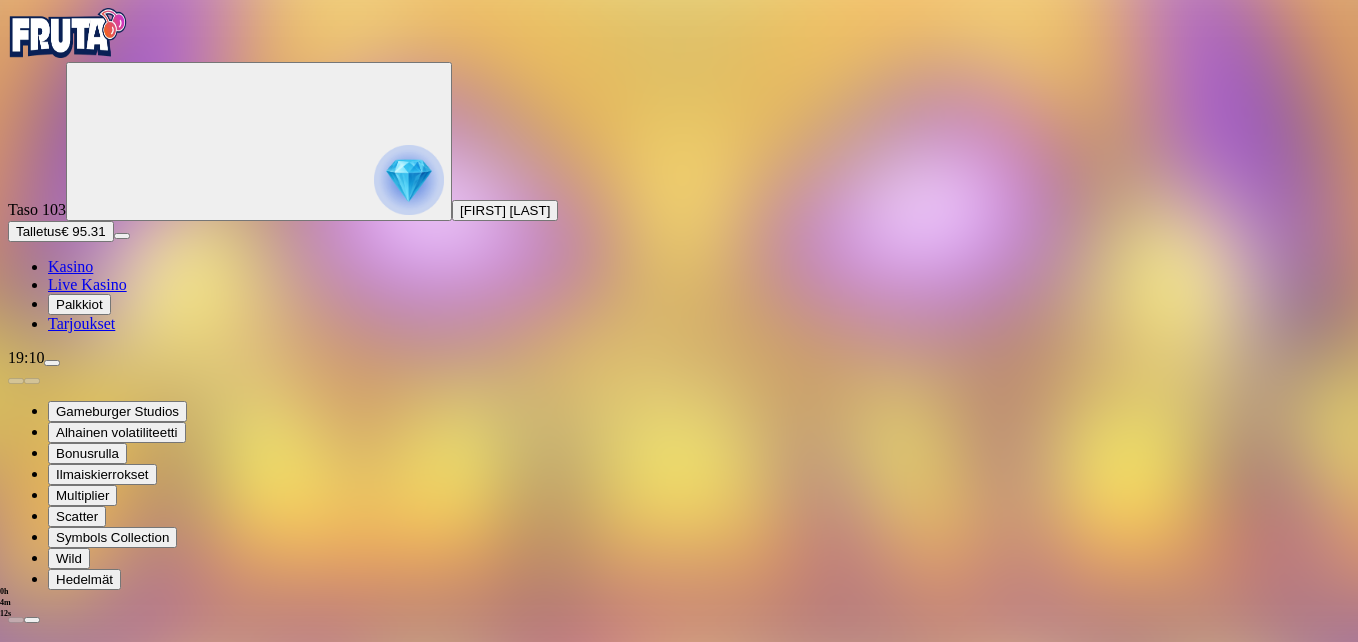 click at bounding box center [48, 1389] 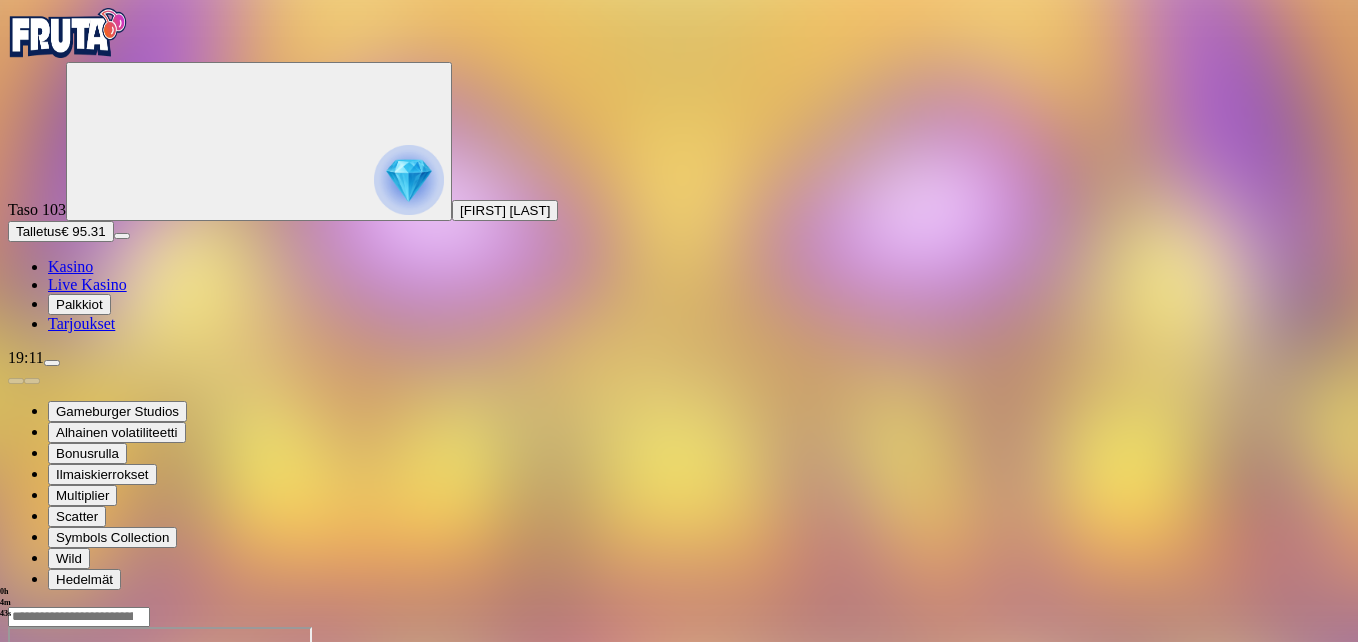 click at bounding box center [48, 799] 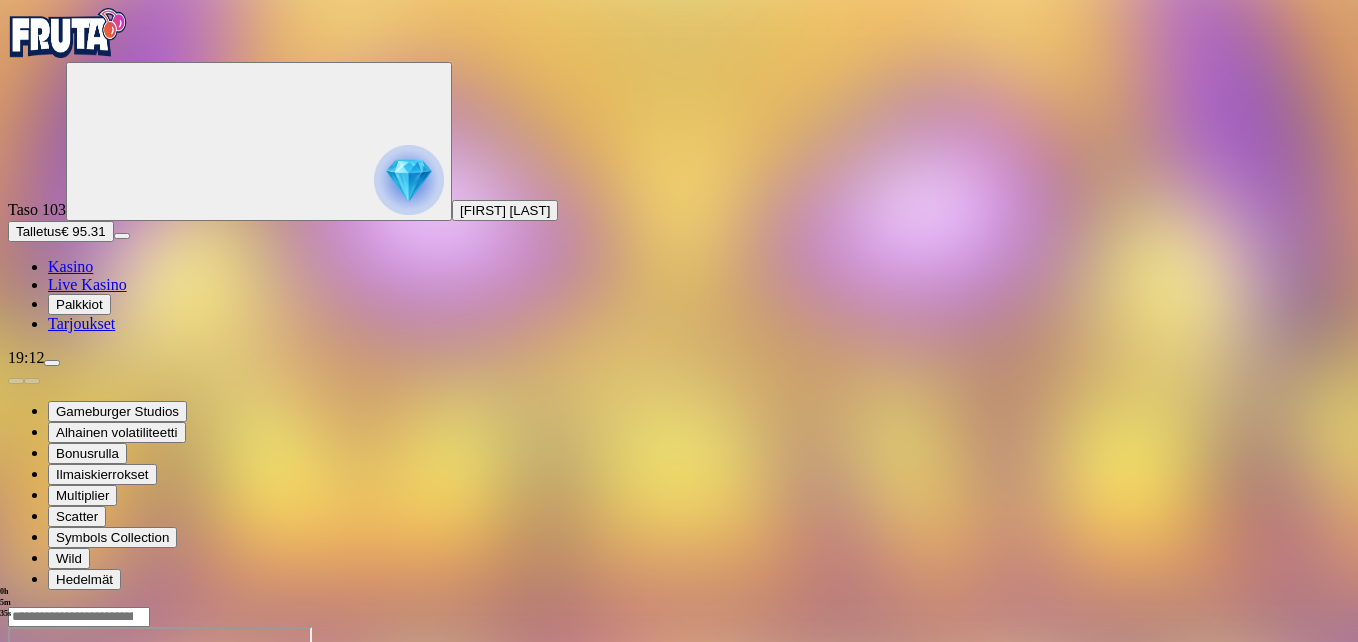 click at bounding box center [16, 799] 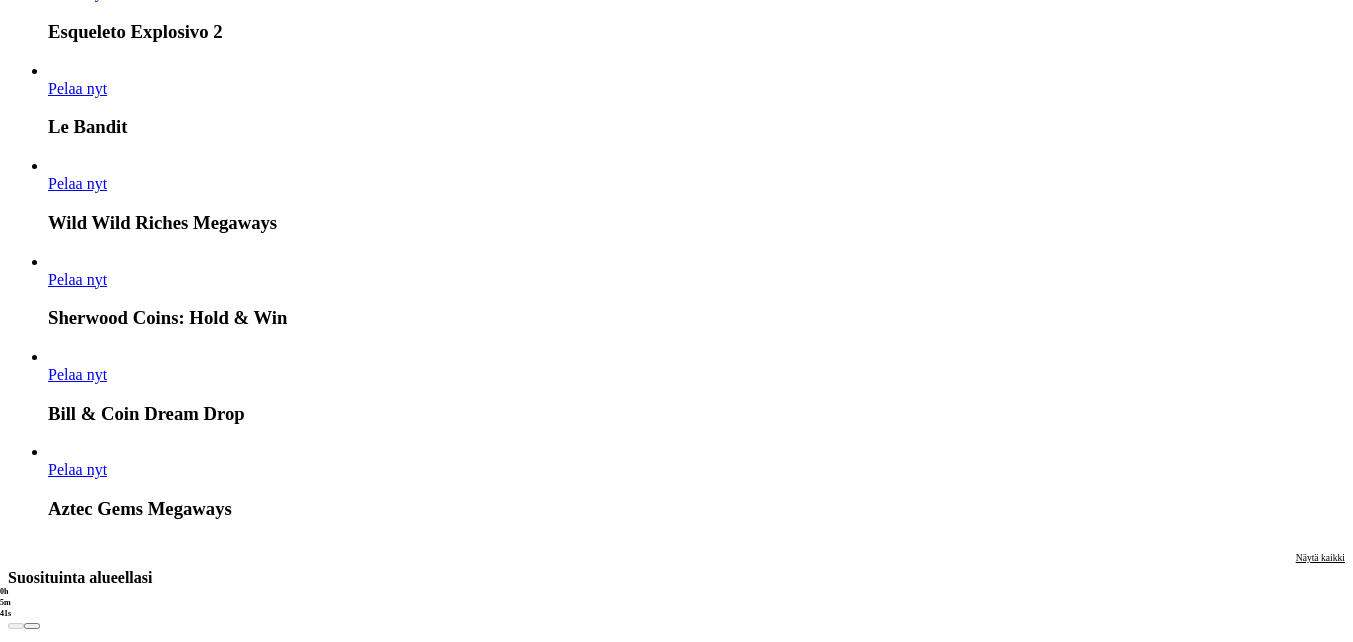 scroll, scrollTop: 2300, scrollLeft: 0, axis: vertical 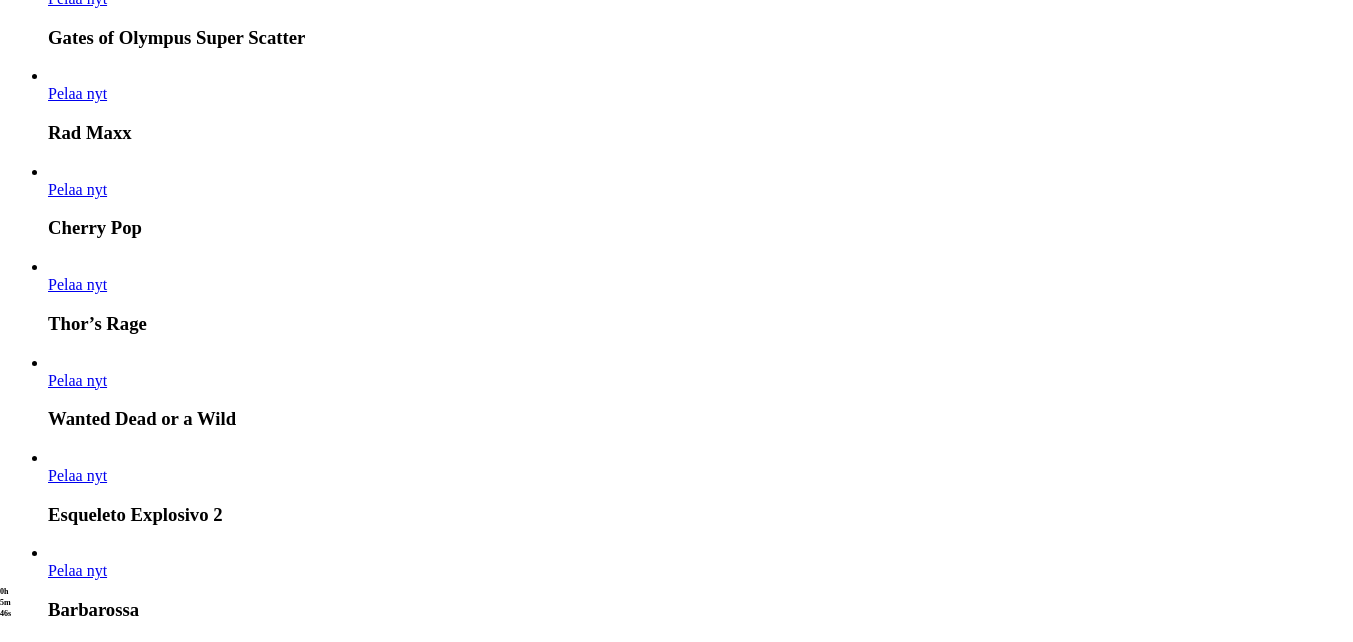 click on "Pelaa nyt" at bounding box center [77, 16935] 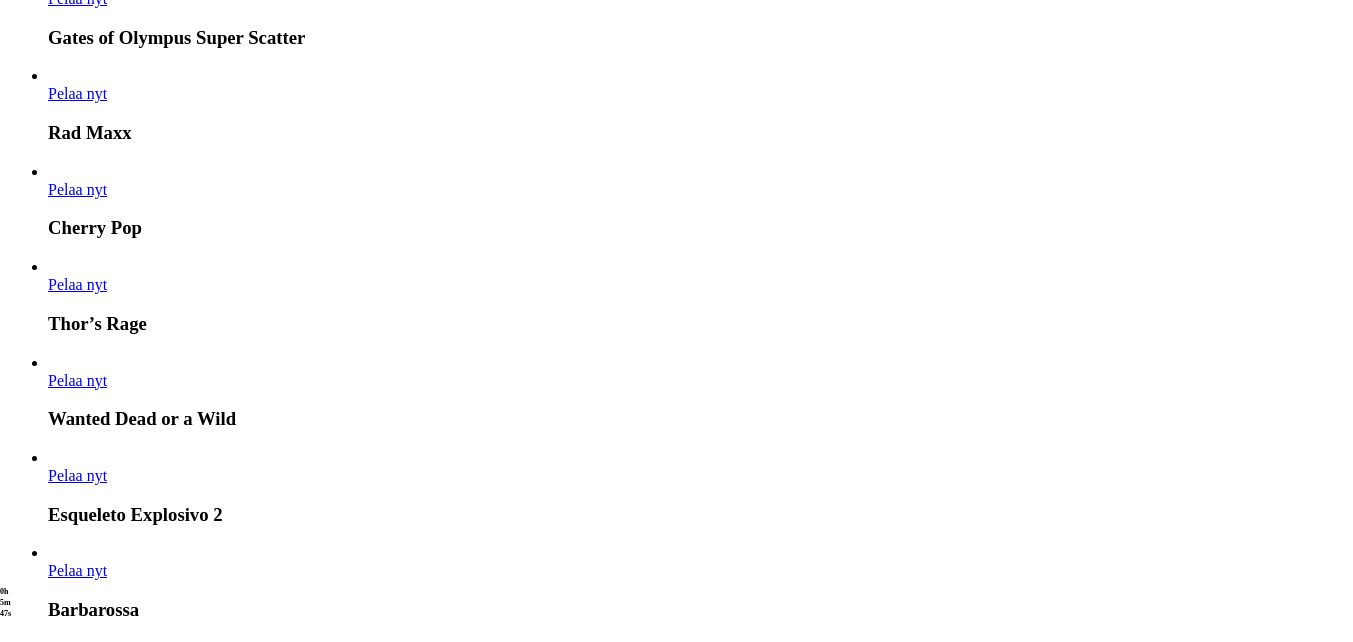 scroll, scrollTop: 0, scrollLeft: 0, axis: both 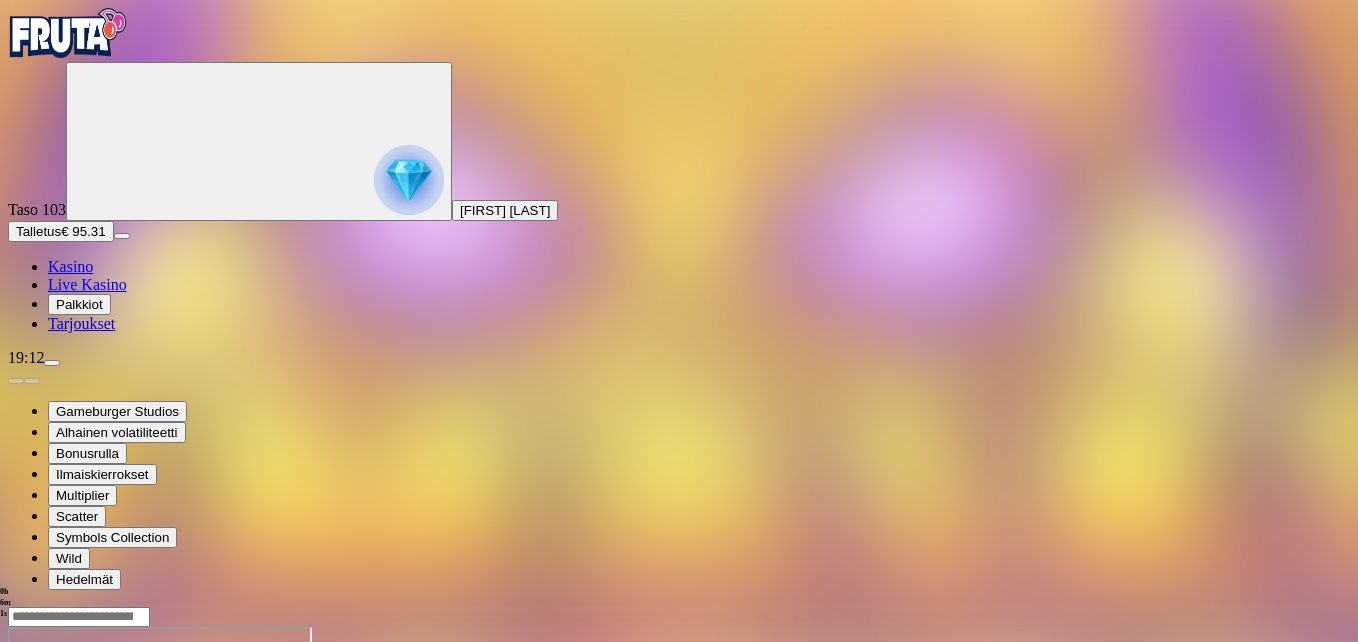 click at bounding box center [48, 799] 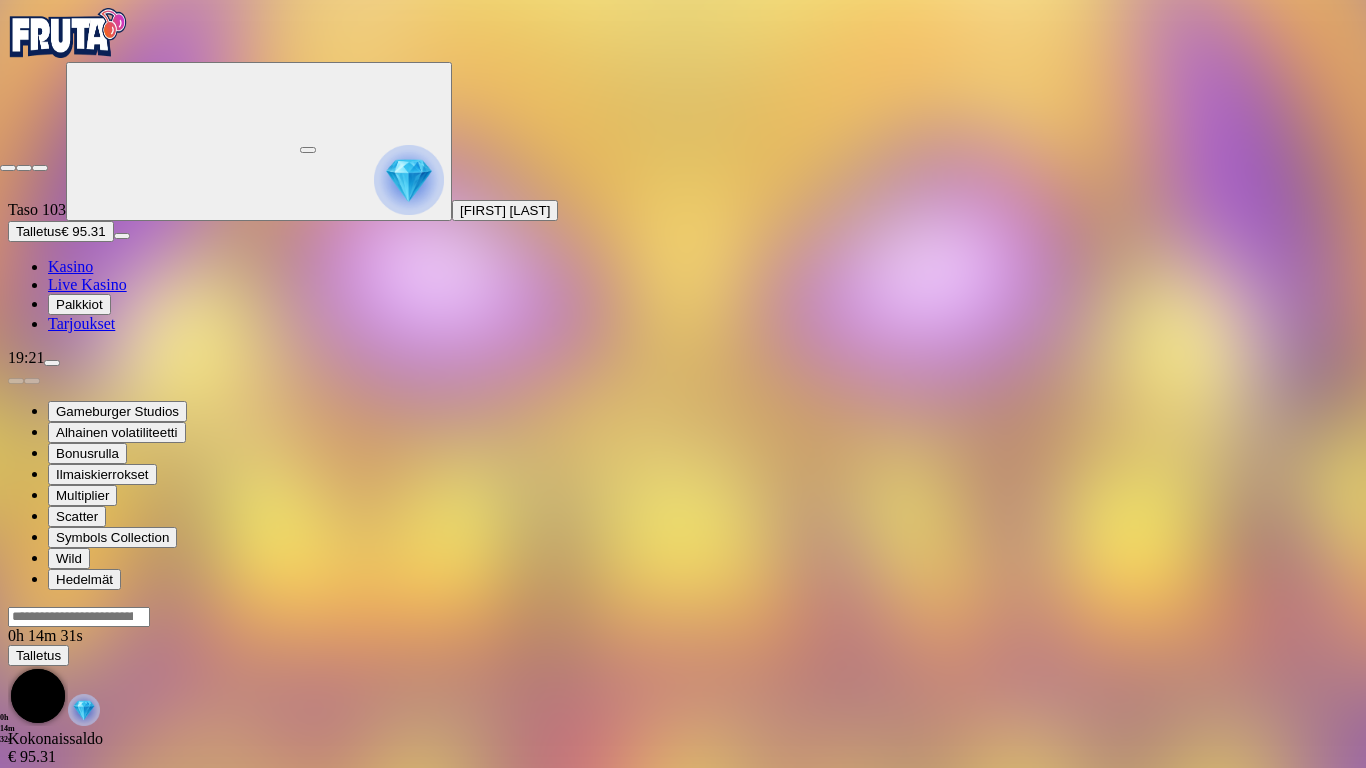 click at bounding box center (8, 168) 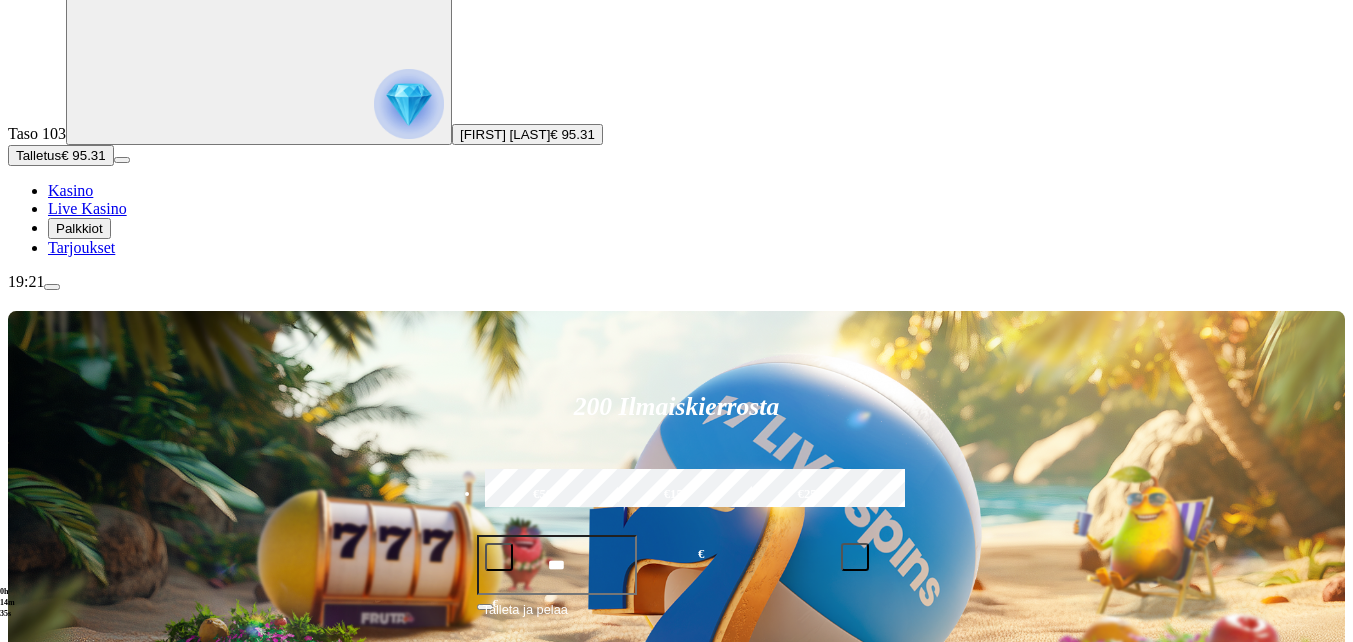 scroll, scrollTop: 200, scrollLeft: 0, axis: vertical 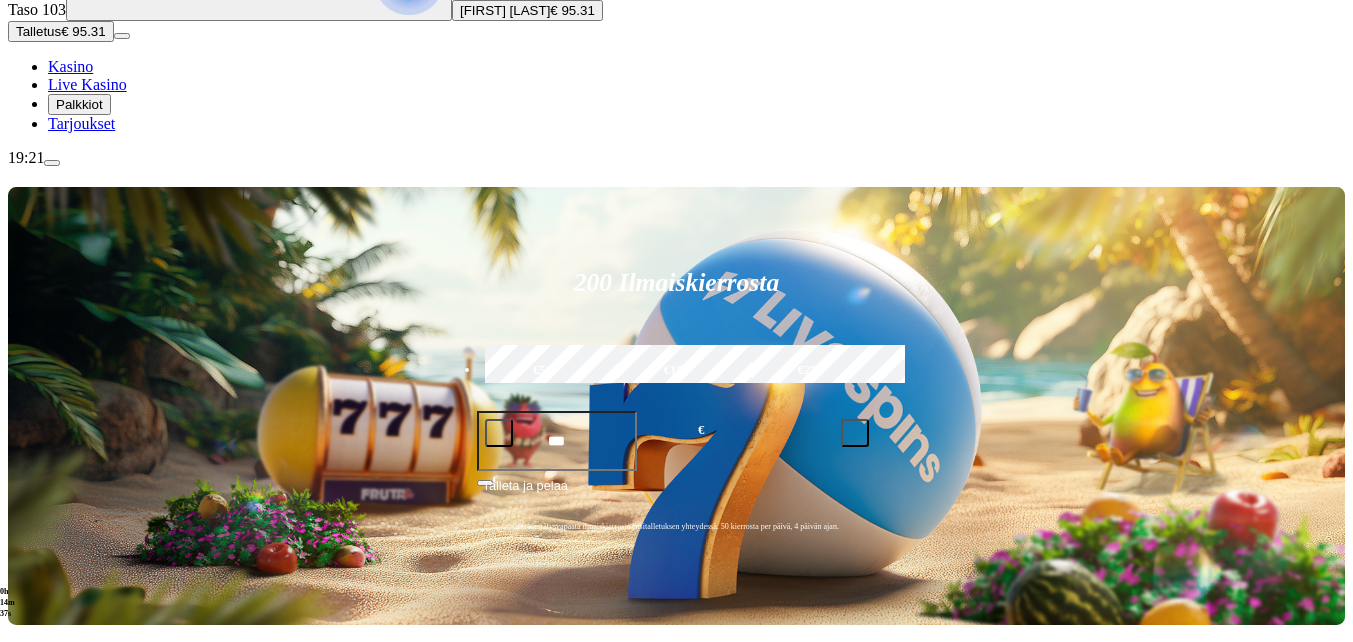 click at bounding box center (32, 895) 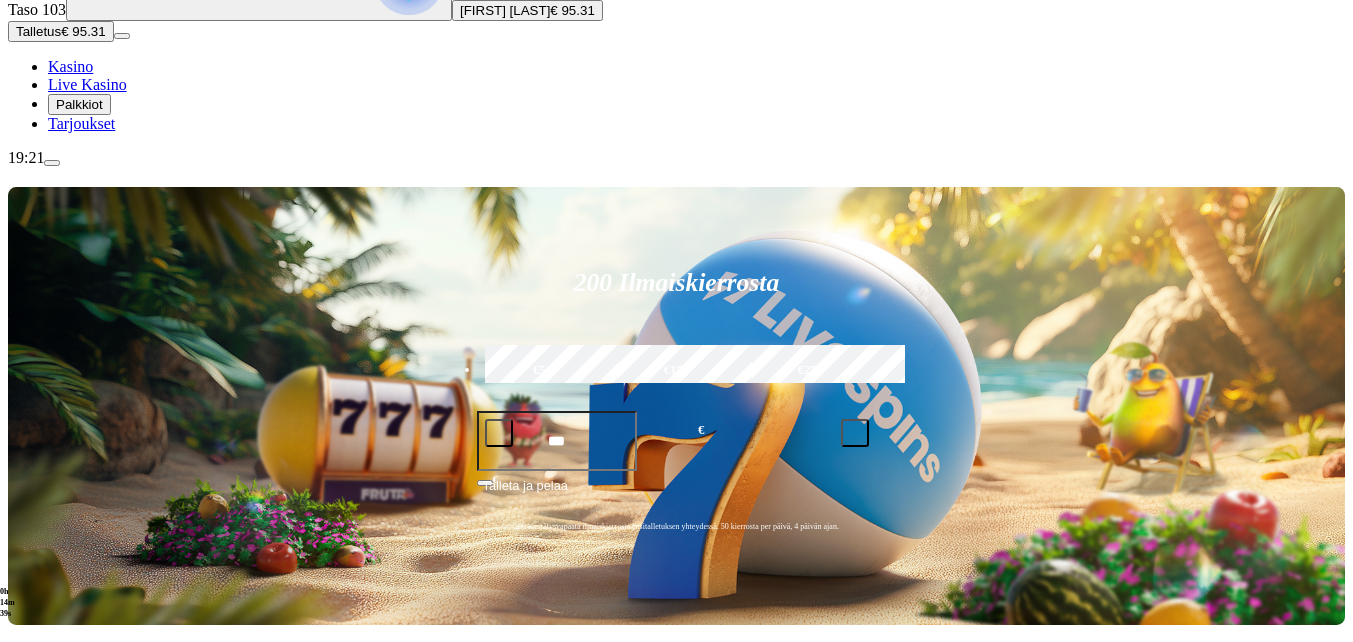click at bounding box center (32, 895) 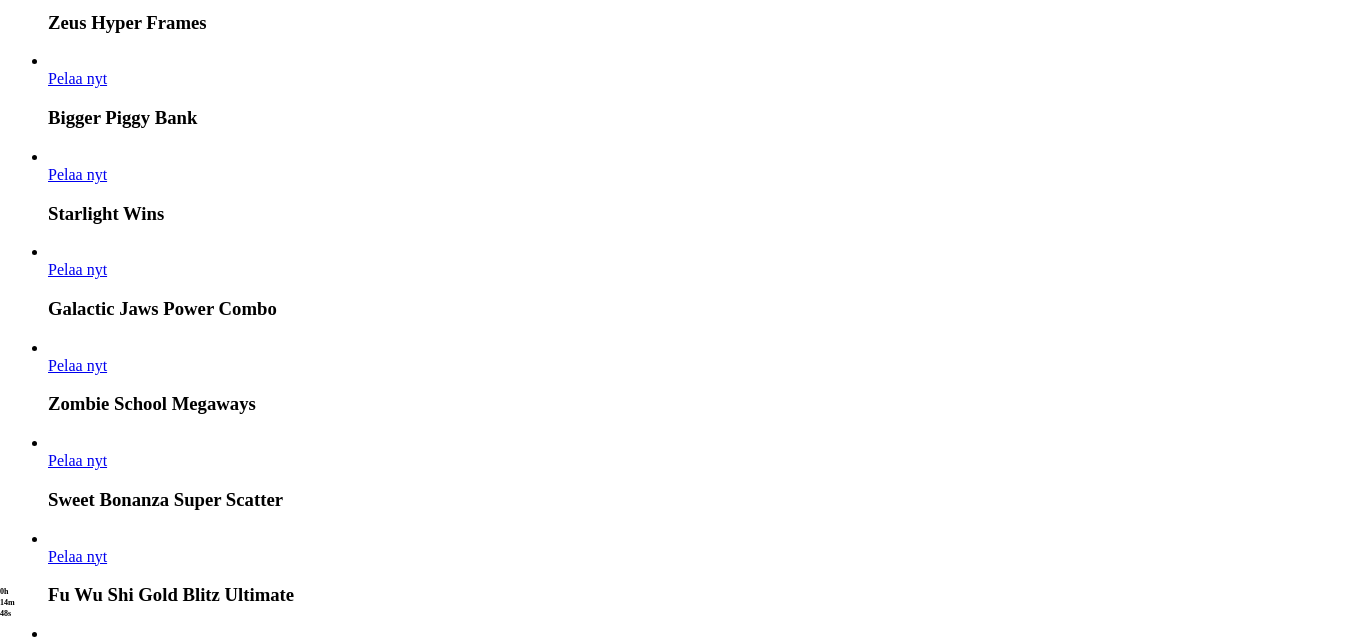 scroll, scrollTop: 4000, scrollLeft: 0, axis: vertical 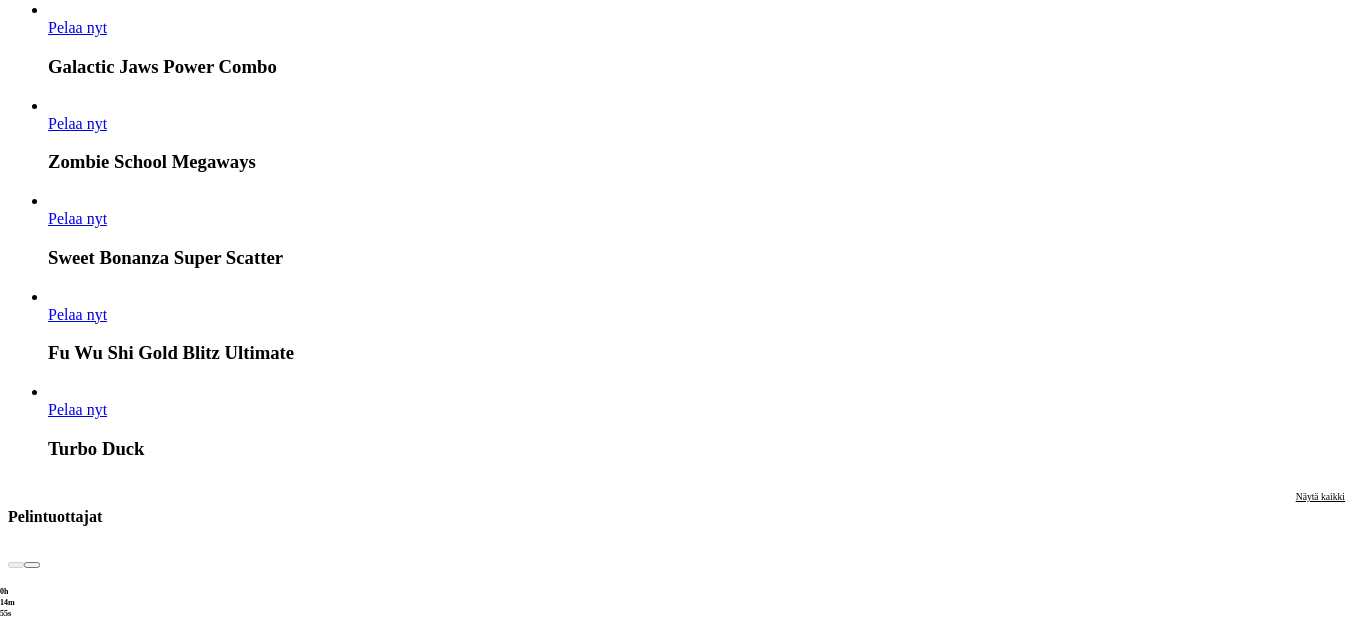 click at bounding box center [32, 27221] 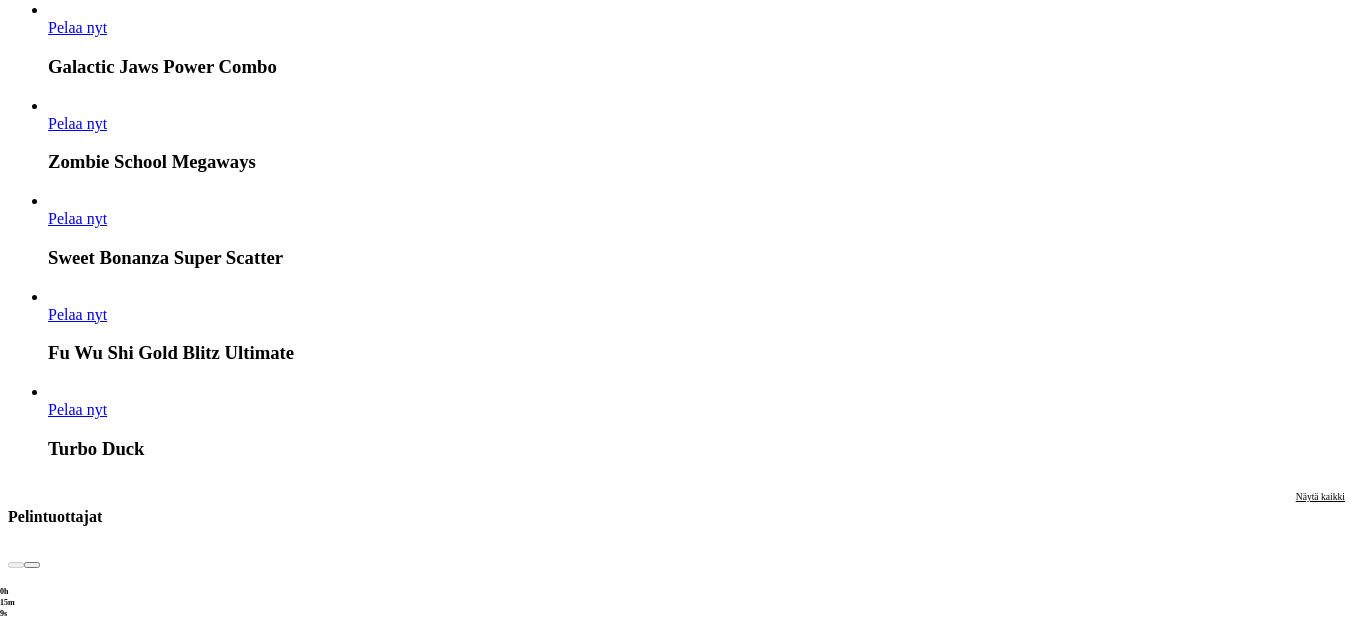 click on "Pelaa nyt" at bounding box center (-752, 27839) 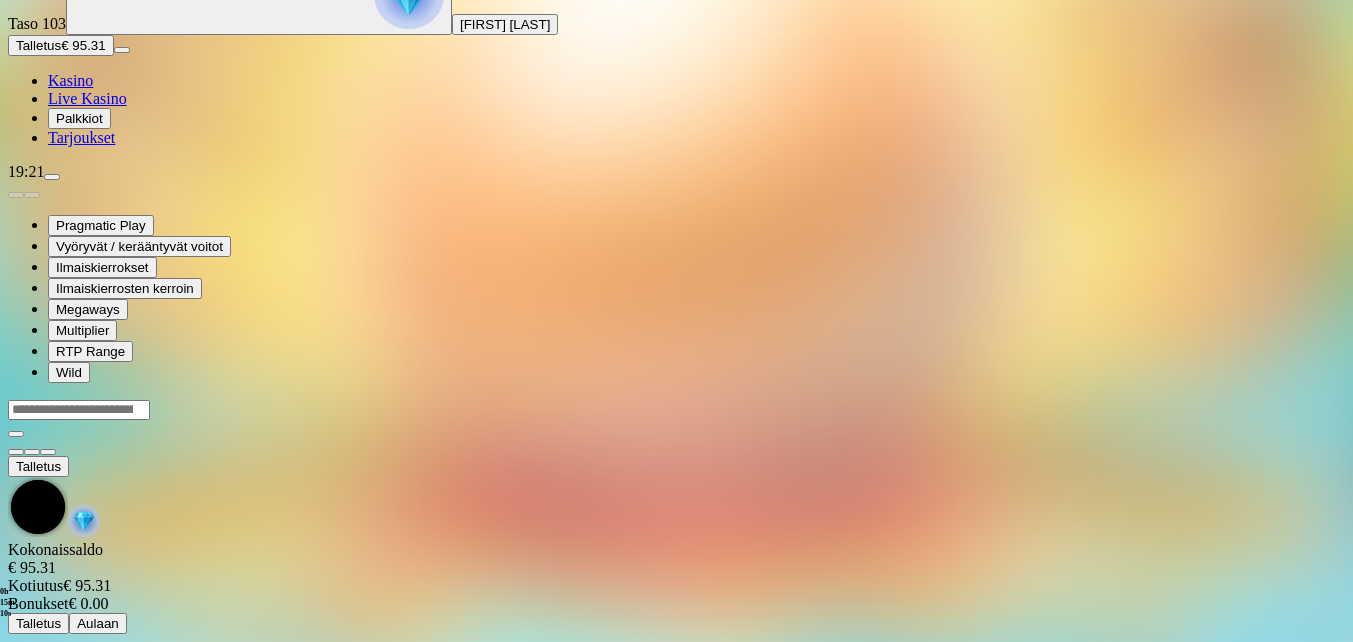 scroll, scrollTop: 0, scrollLeft: 0, axis: both 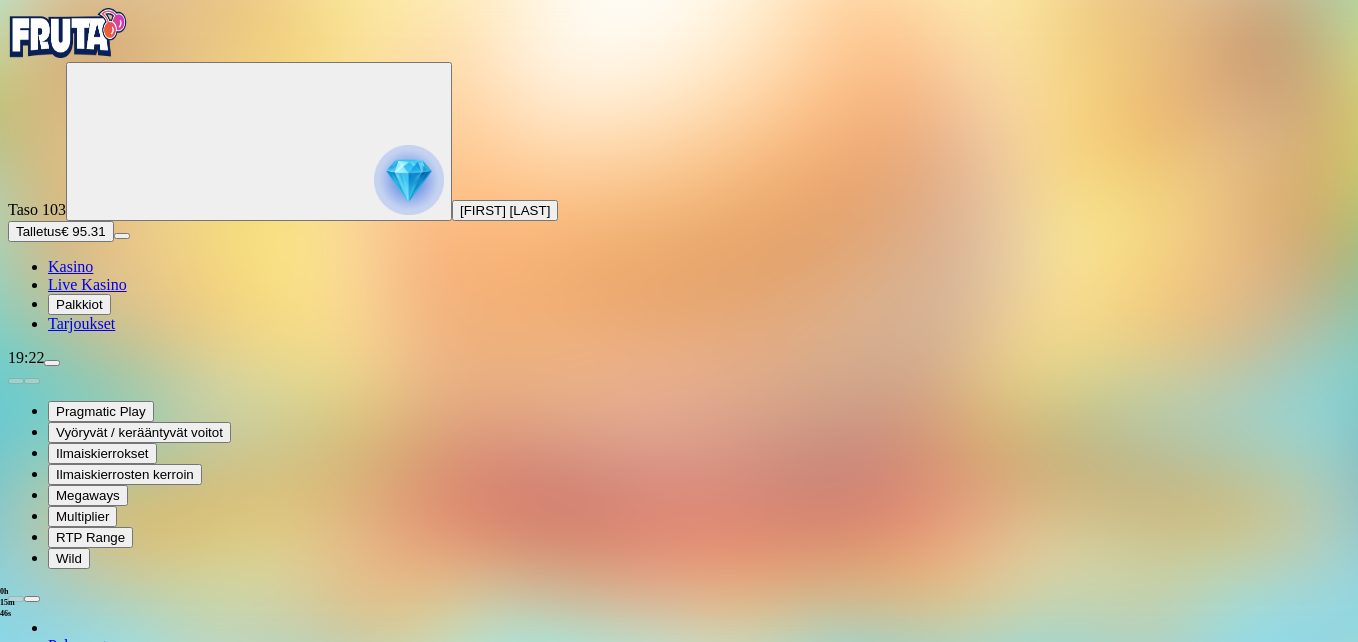 click at bounding box center (16, 1368) 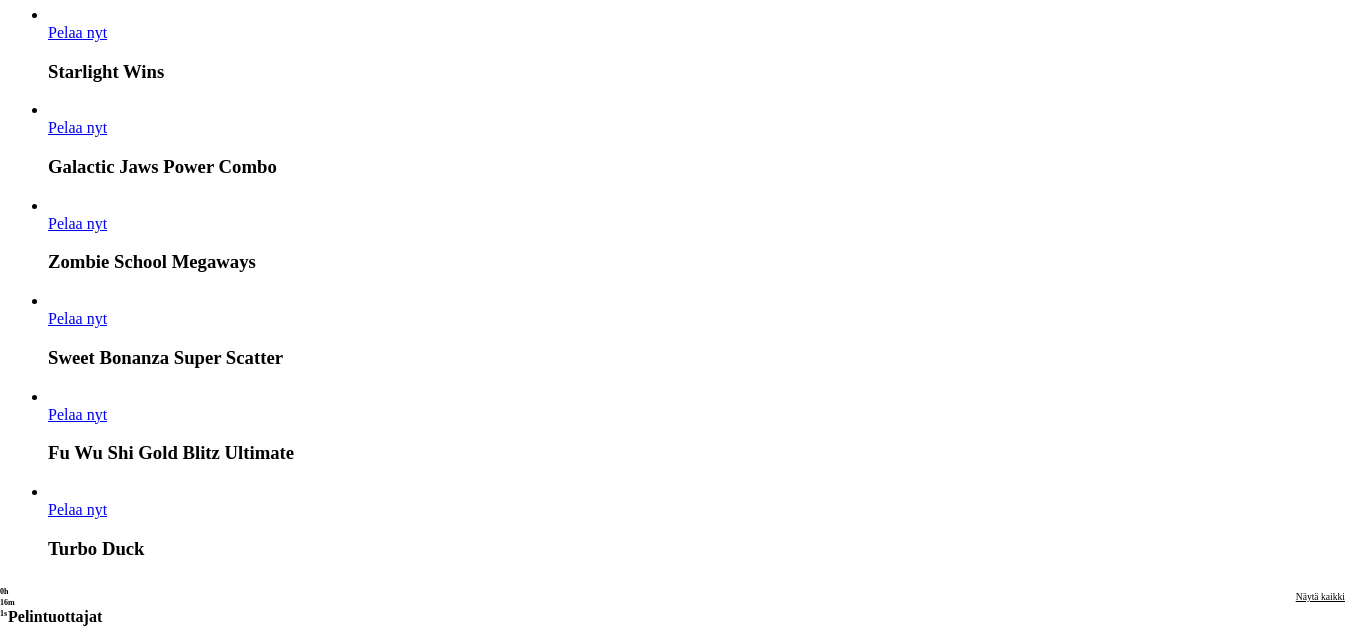 scroll, scrollTop: 4200, scrollLeft: 0, axis: vertical 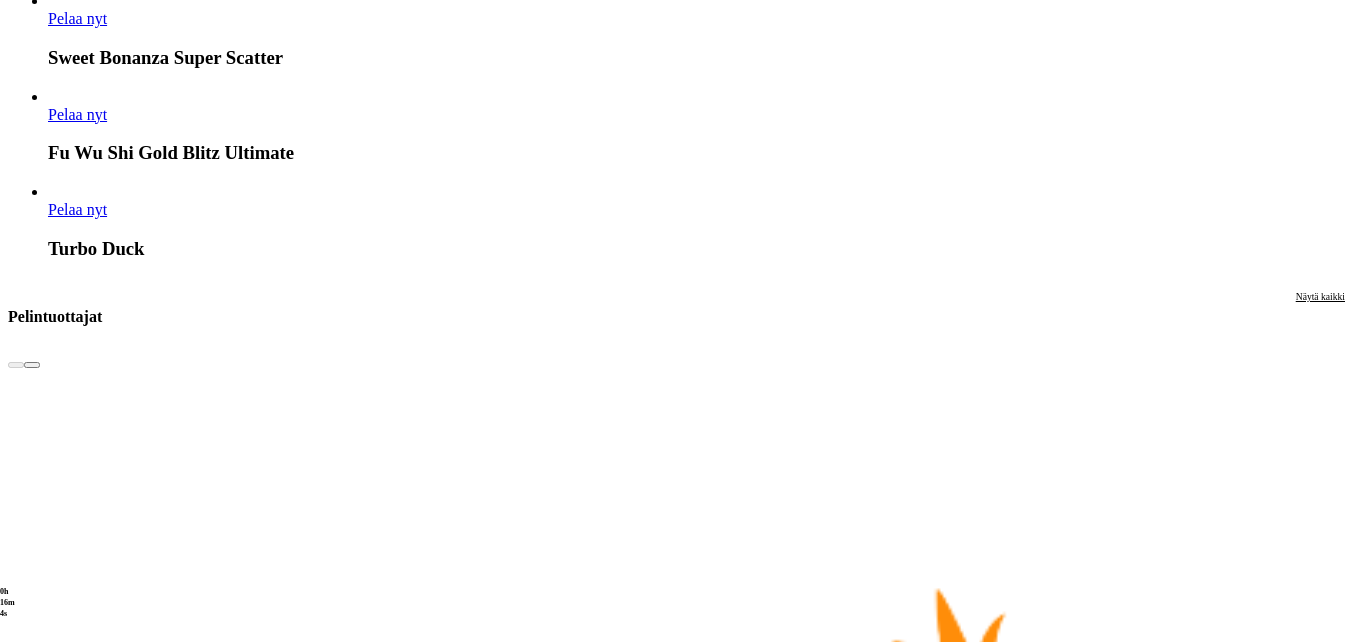 click at bounding box center (32, 27021) 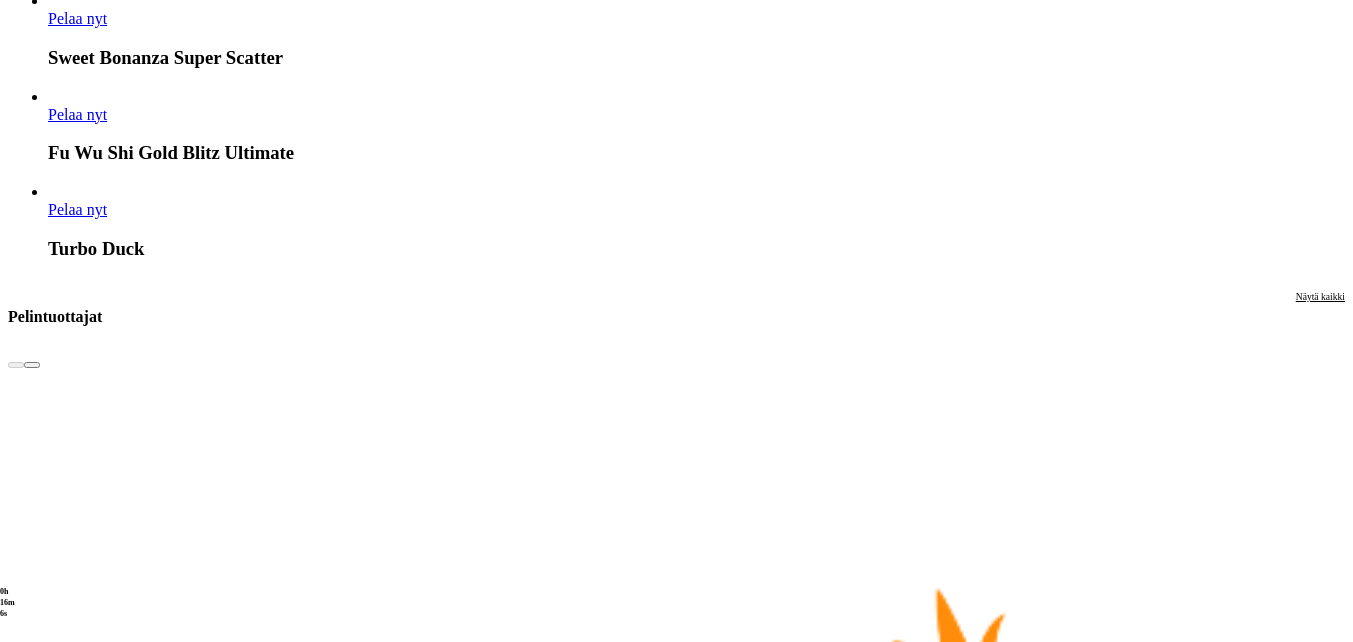 click on "Pelaa nyt" at bounding box center [-752, 27639] 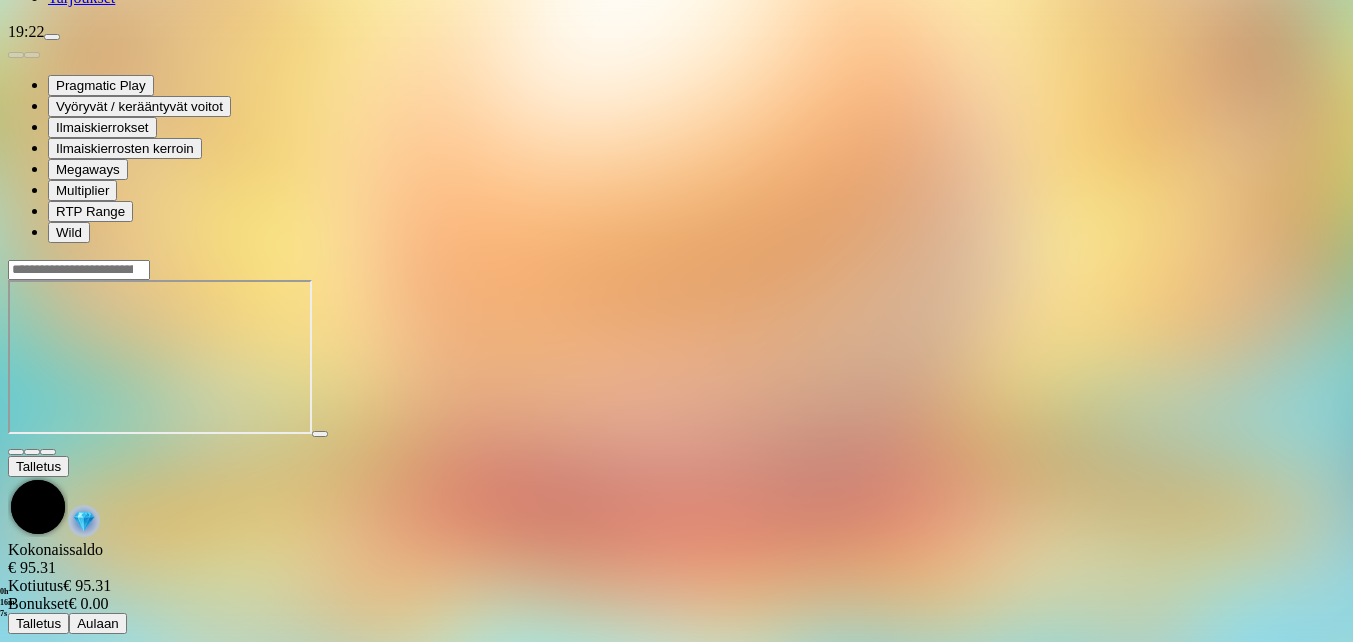 scroll, scrollTop: 0, scrollLeft: 0, axis: both 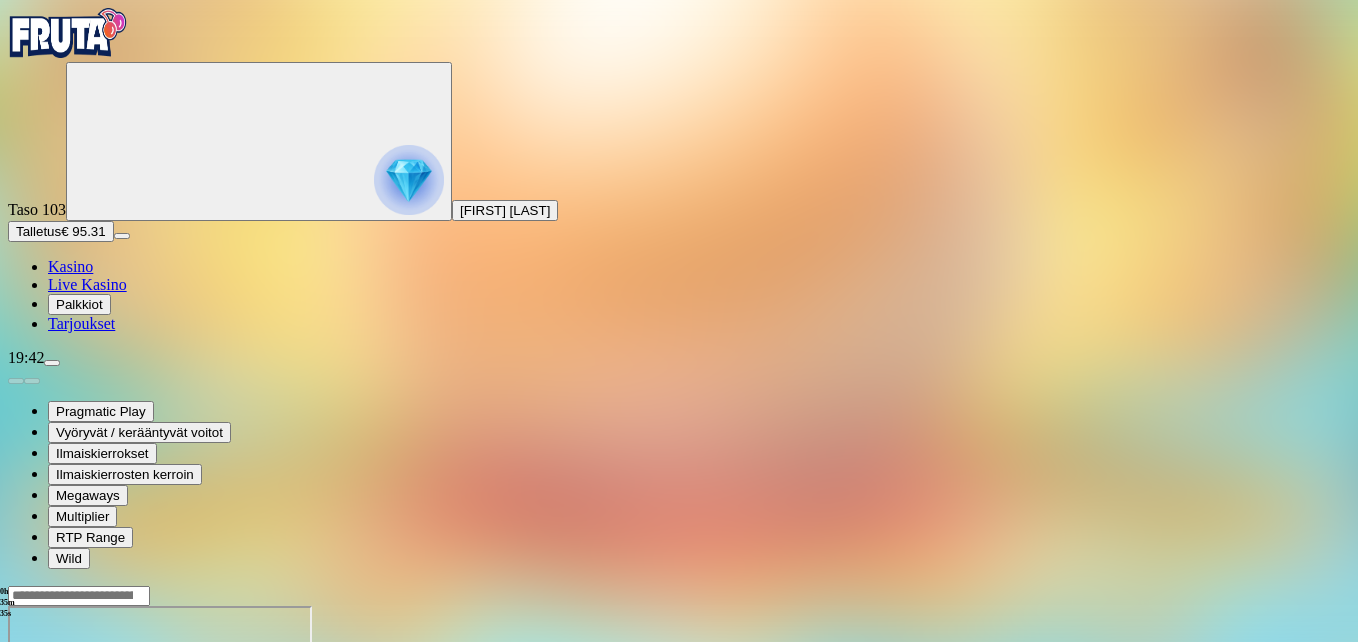 drag, startPoint x: 283, startPoint y: 275, endPoint x: 293, endPoint y: 289, distance: 17.20465 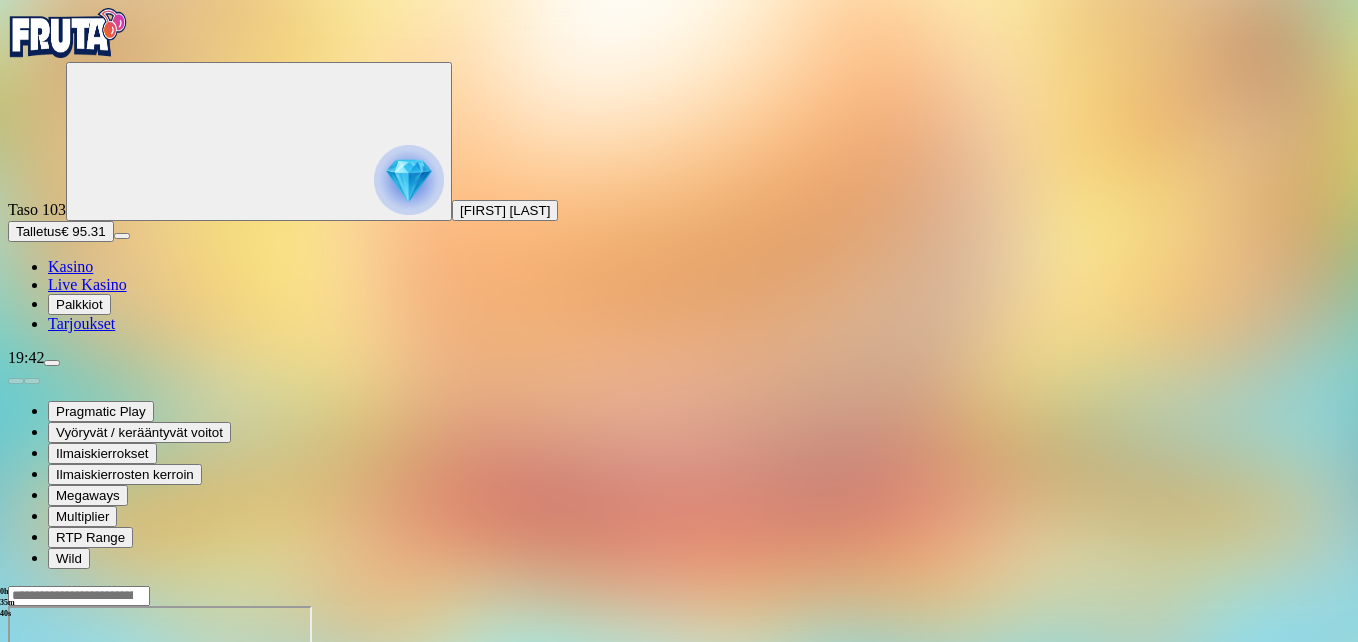 click at bounding box center (16, 778) 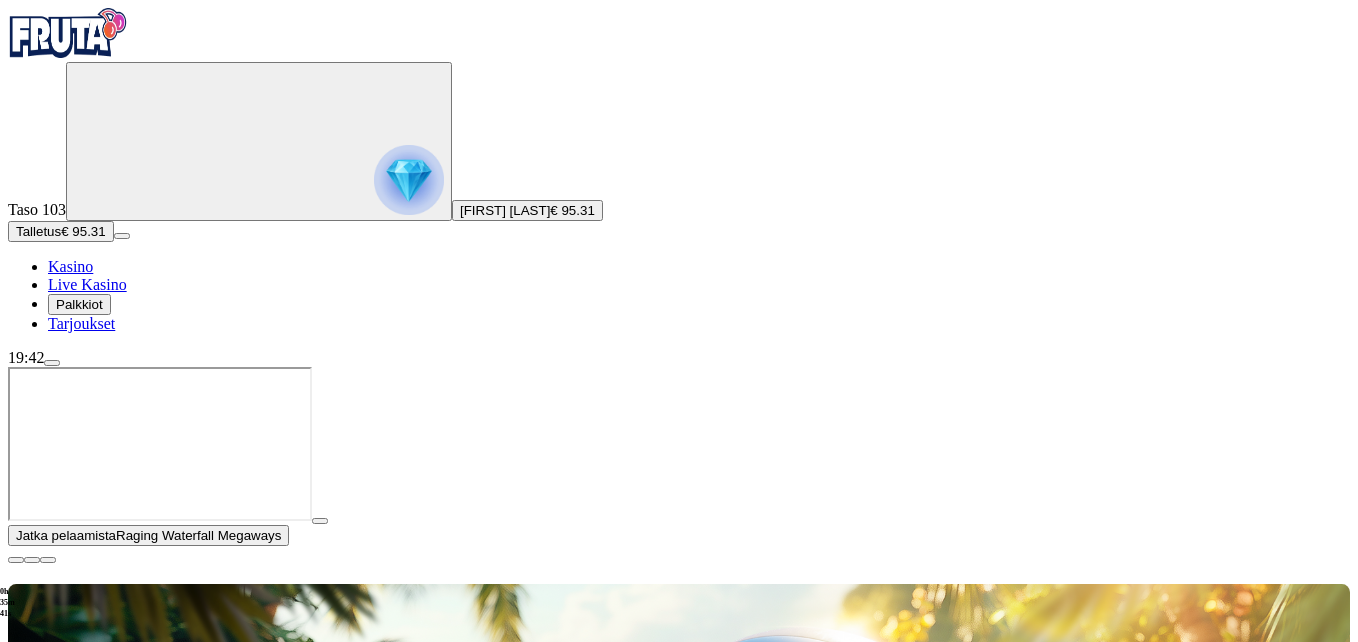 click on "200 Ilmaiskierrosta €50 €150 €250 *** € € Talleta ja pelaa 200 kierrätysvapaata ilmaiskierrosta ensitalletuksen yhteydessä. 50 kierrosta per päivä, 4 päivän ajan." at bounding box center [679, 803] 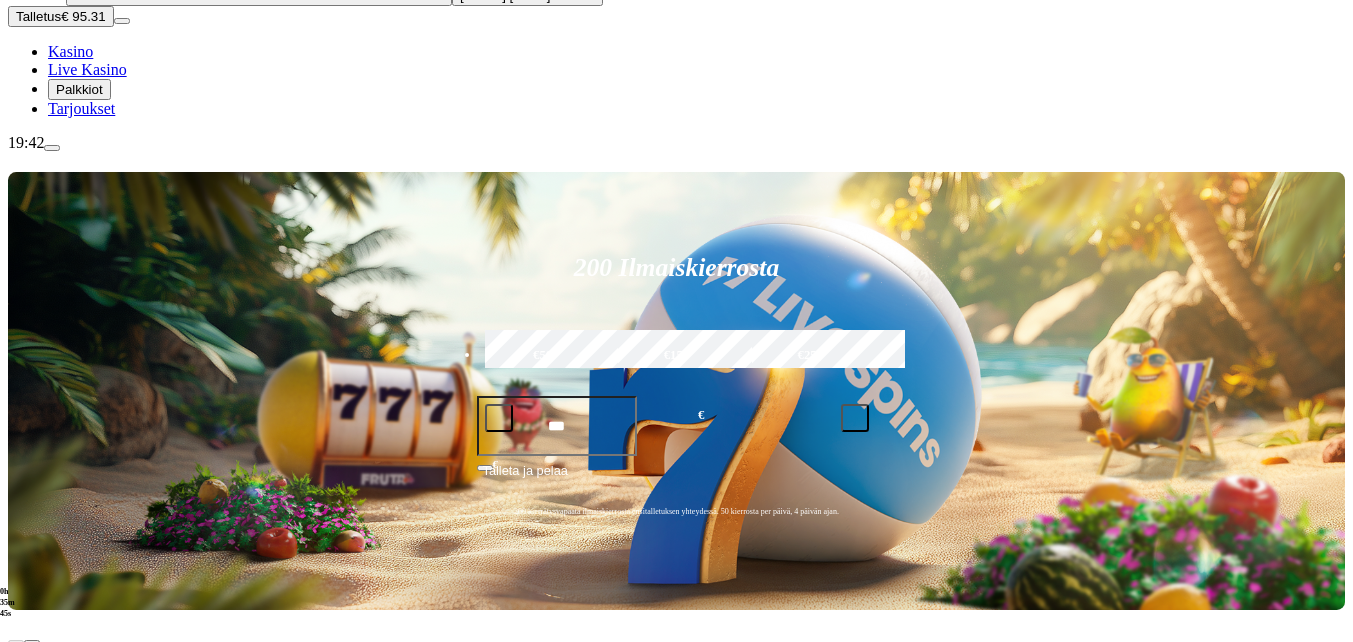 scroll, scrollTop: 0, scrollLeft: 0, axis: both 